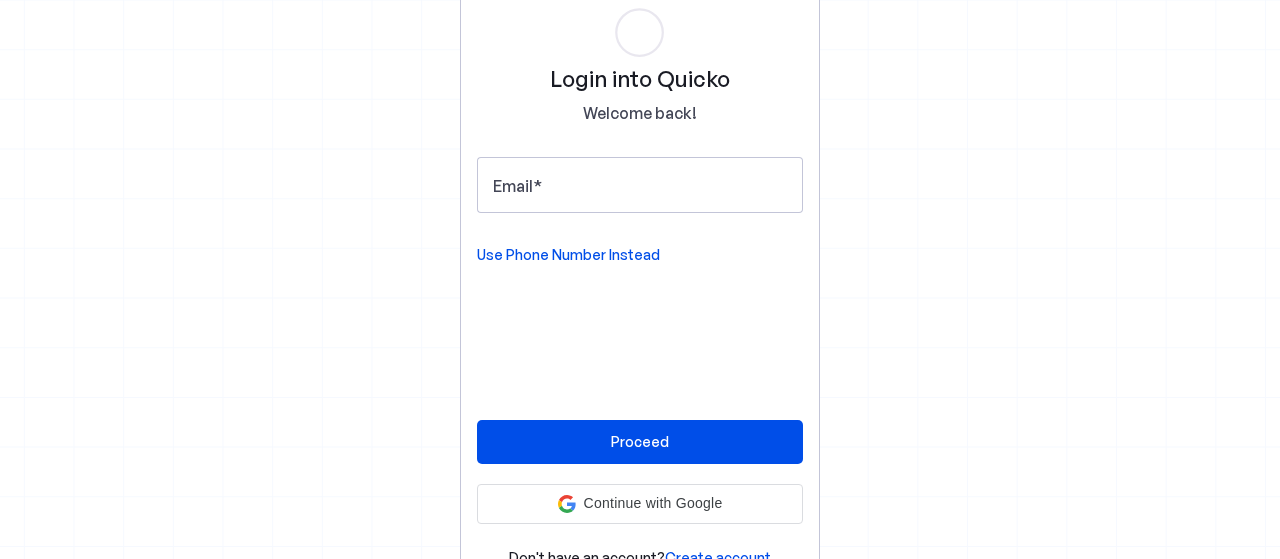scroll, scrollTop: 0, scrollLeft: 0, axis: both 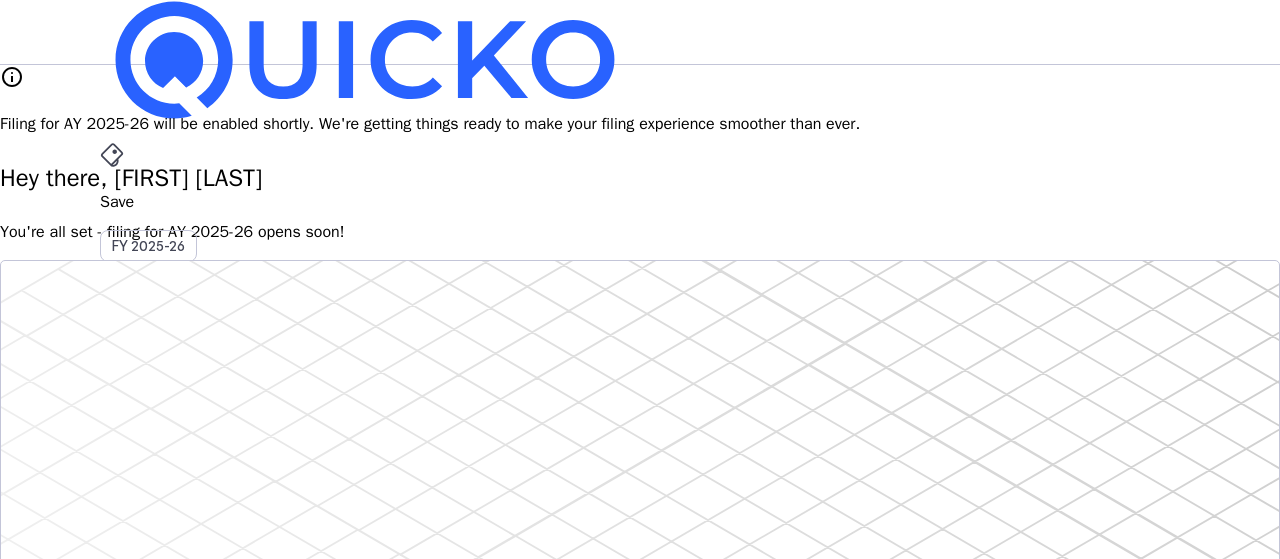 click on "arrow_drop_down" at bounding box center (112, 536) 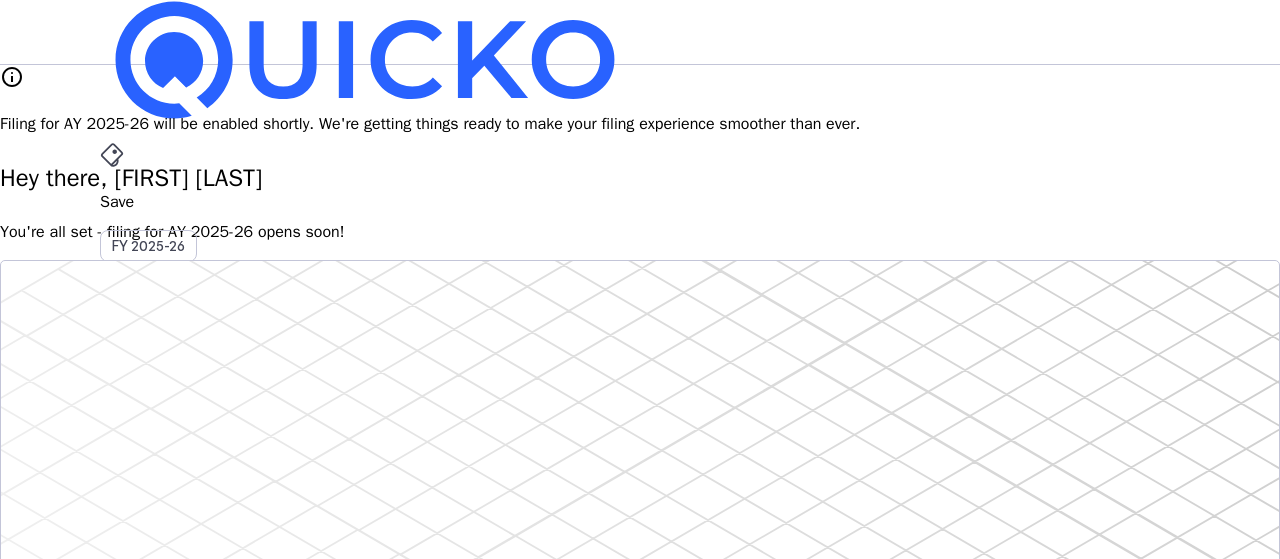 click on "AY 2025-26" at bounding box center (149, 452) 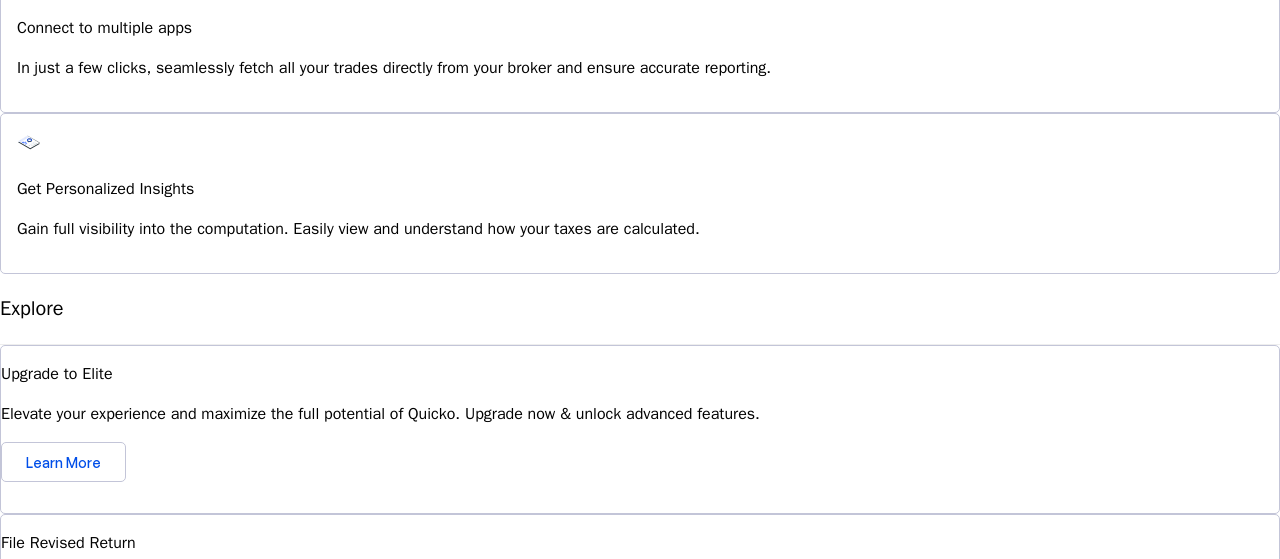 scroll, scrollTop: 1945, scrollLeft: 0, axis: vertical 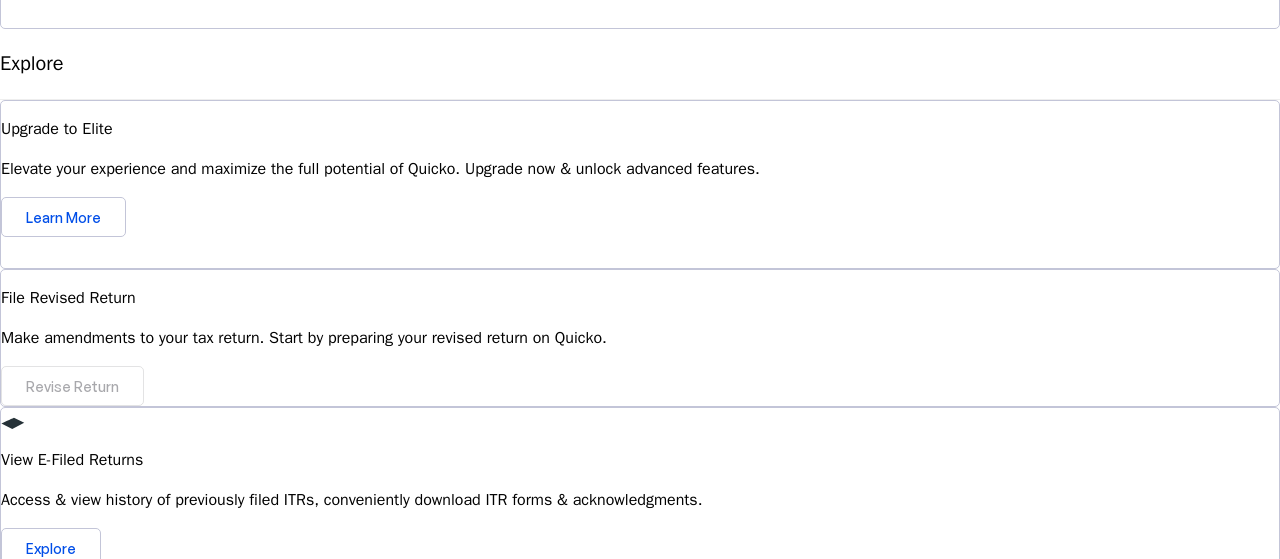 click on "expand_more" at bounding box center [12, 856] 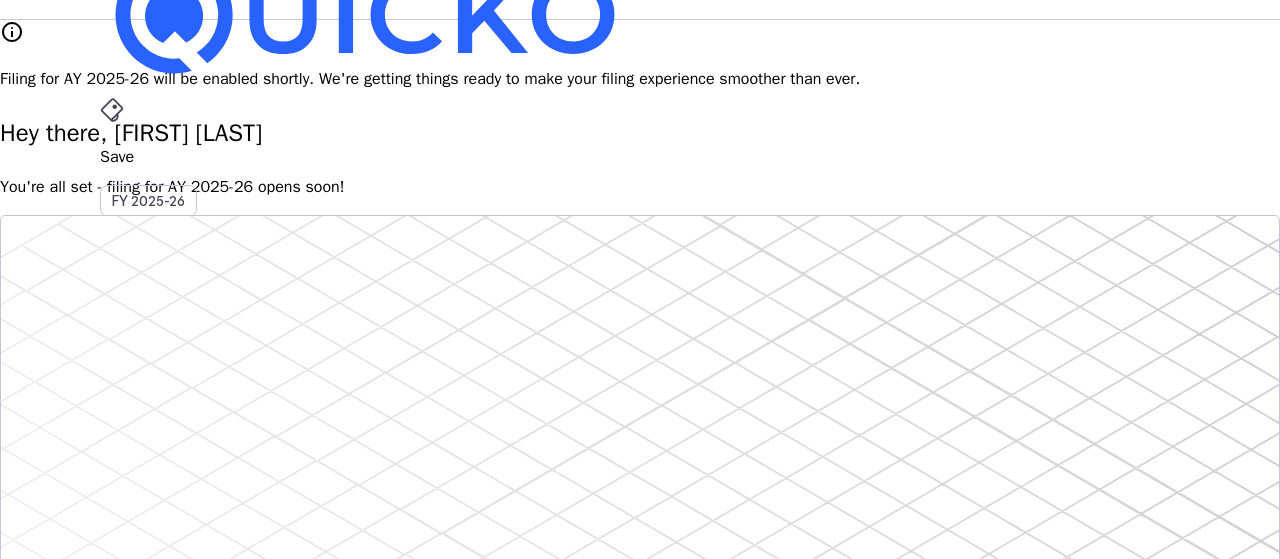scroll, scrollTop: 0, scrollLeft: 0, axis: both 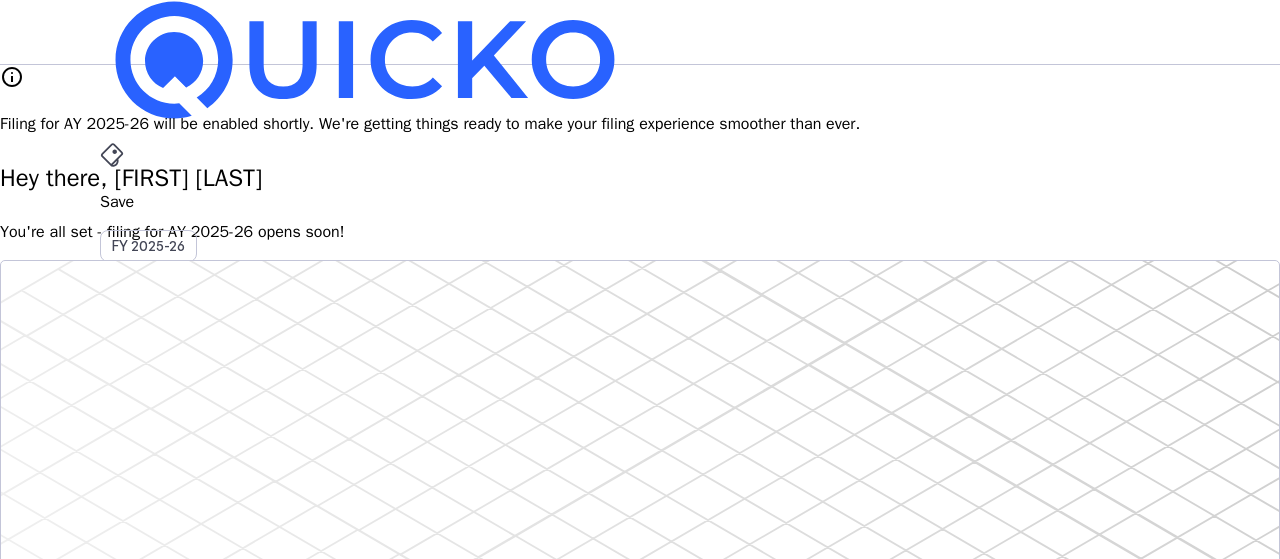 click on "Upgrade" at bounding box center [152, 623] 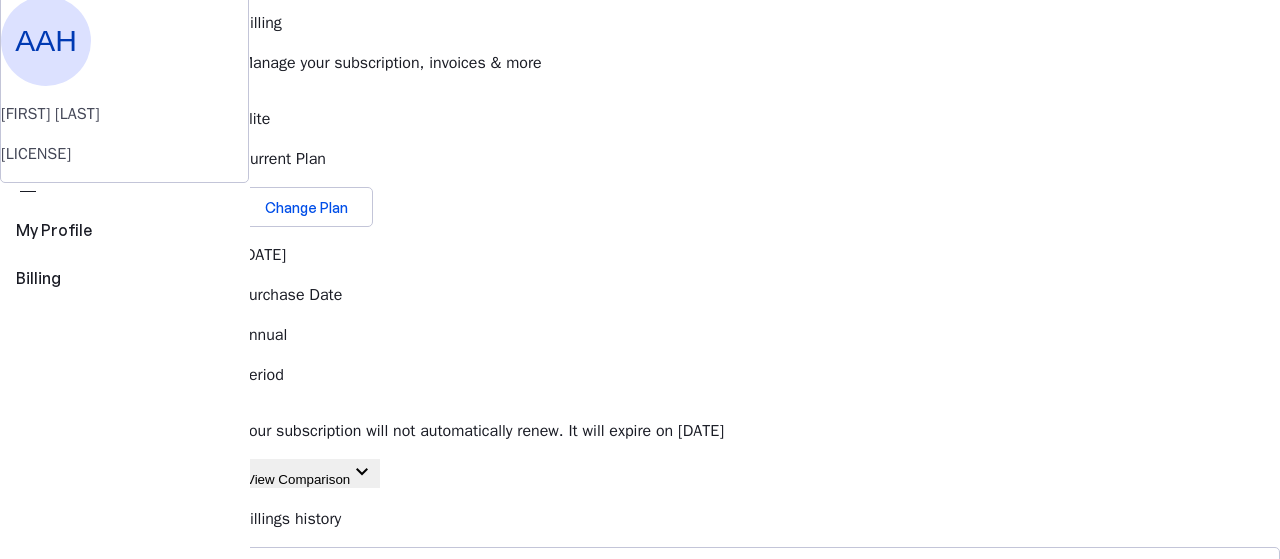 scroll, scrollTop: 100, scrollLeft: 0, axis: vertical 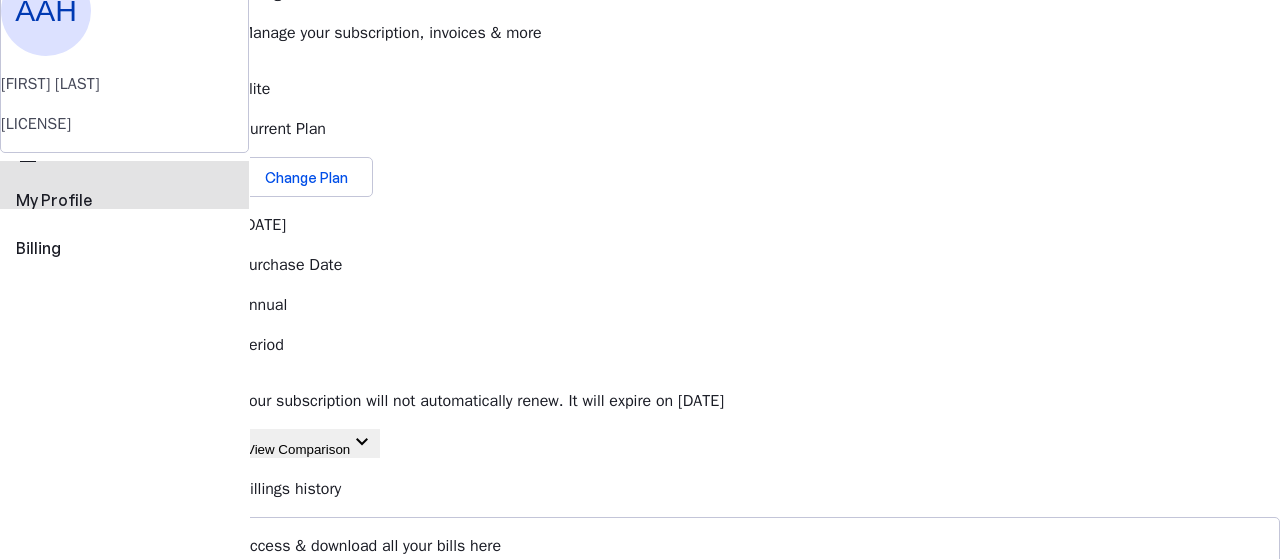click on "My Profile" at bounding box center [124, 200] 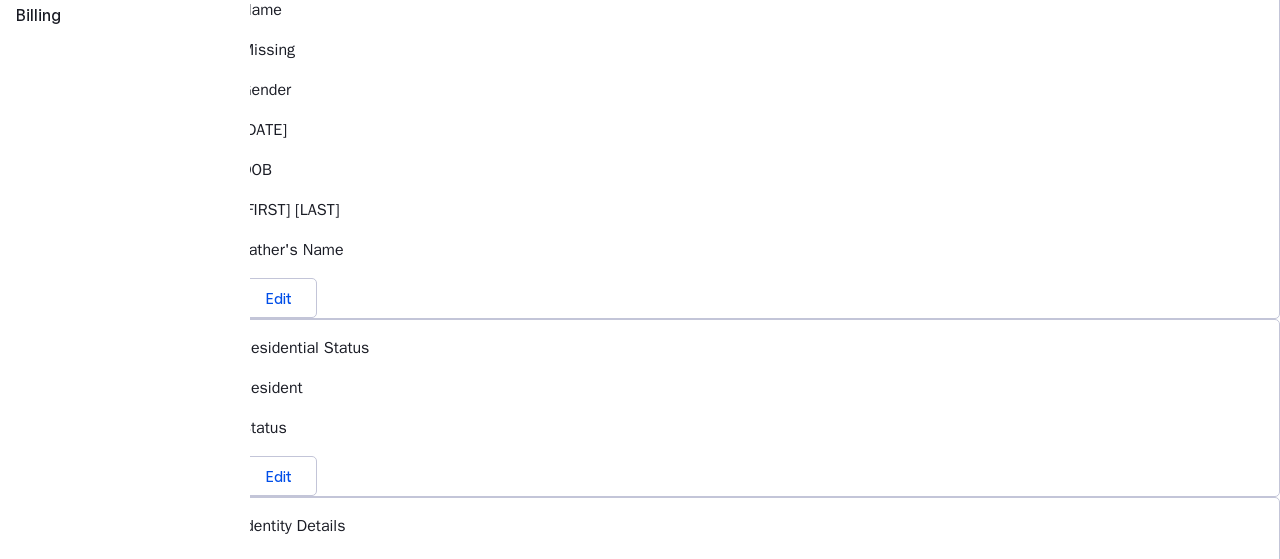scroll, scrollTop: 0, scrollLeft: 0, axis: both 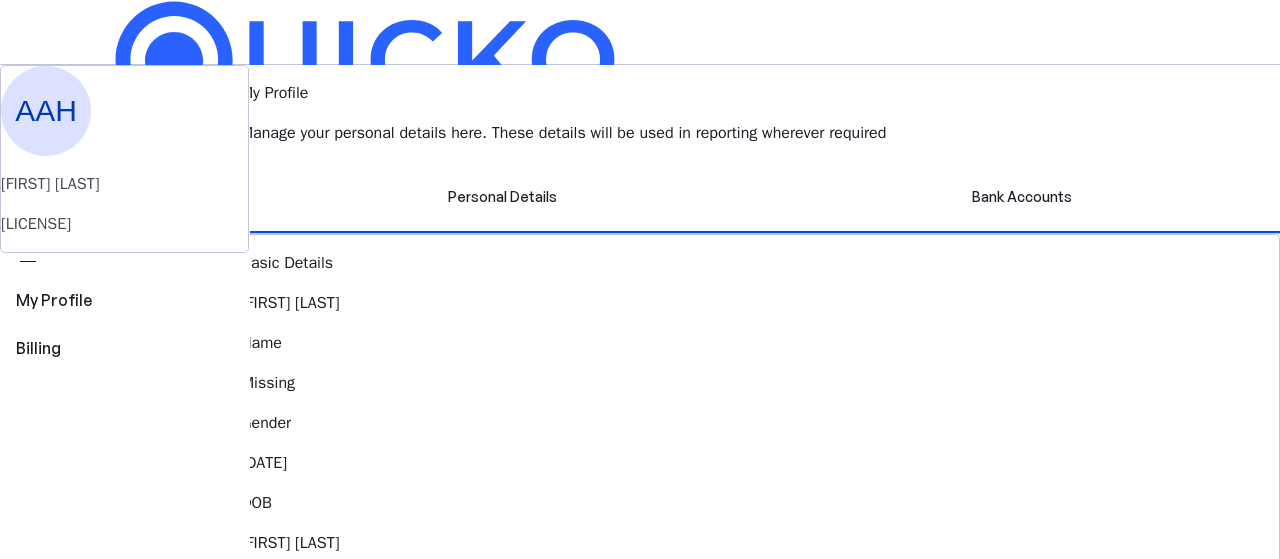 click on "Save FY 2025-26  Pay   File AY 2025-26  More  arrow_drop_down  AAH   Upgrade" at bounding box center [640, 32] 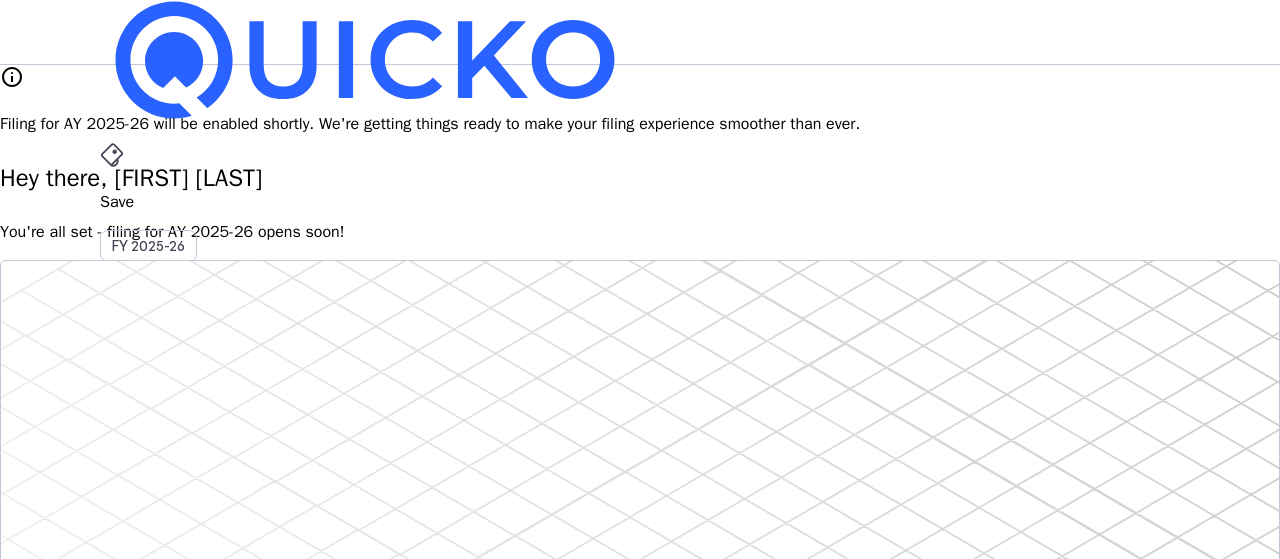 click on "Filing for AY 2025-26 will be enabled shortly. We're getting things ready to make your filing experience smoother than ever." at bounding box center [640, 124] 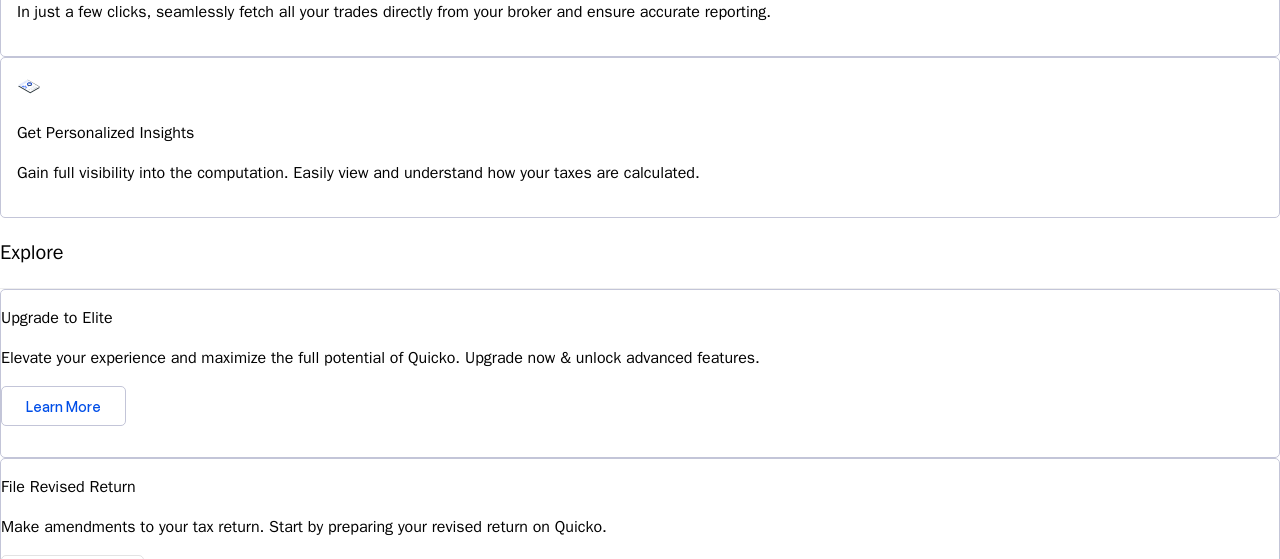 scroll, scrollTop: 1800, scrollLeft: 0, axis: vertical 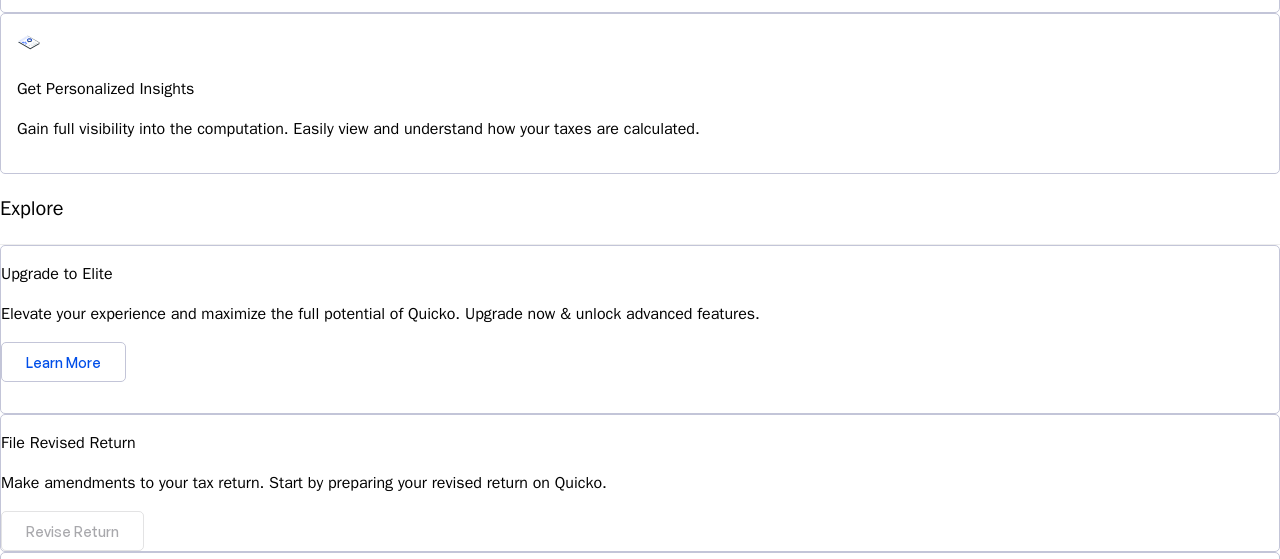 click on "expand_more" at bounding box center [12, 1001] 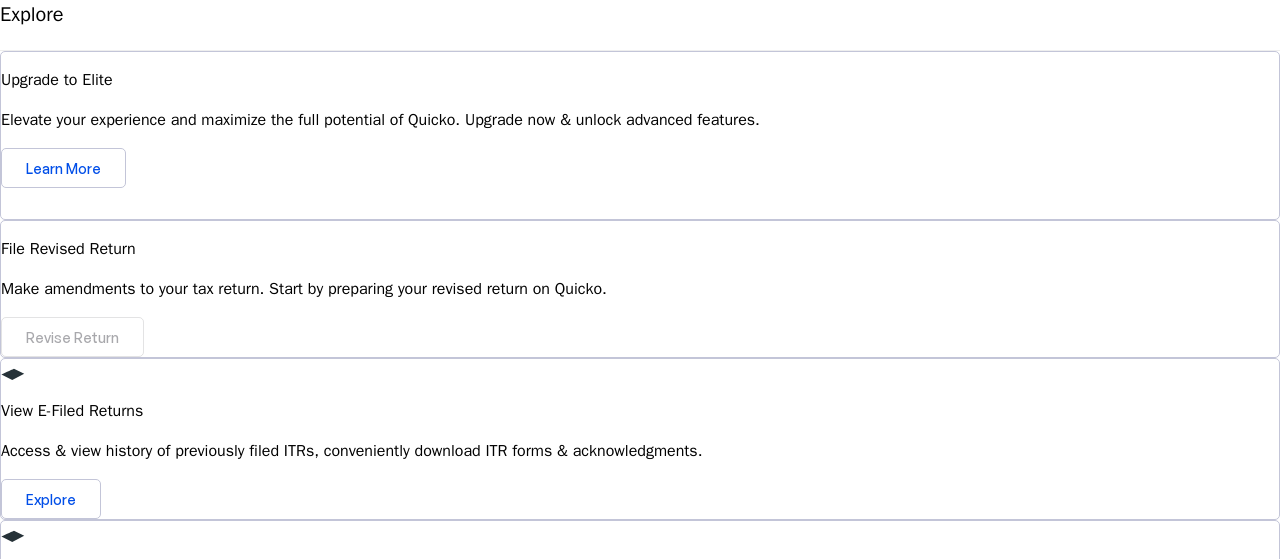 scroll, scrollTop: 2029, scrollLeft: 0, axis: vertical 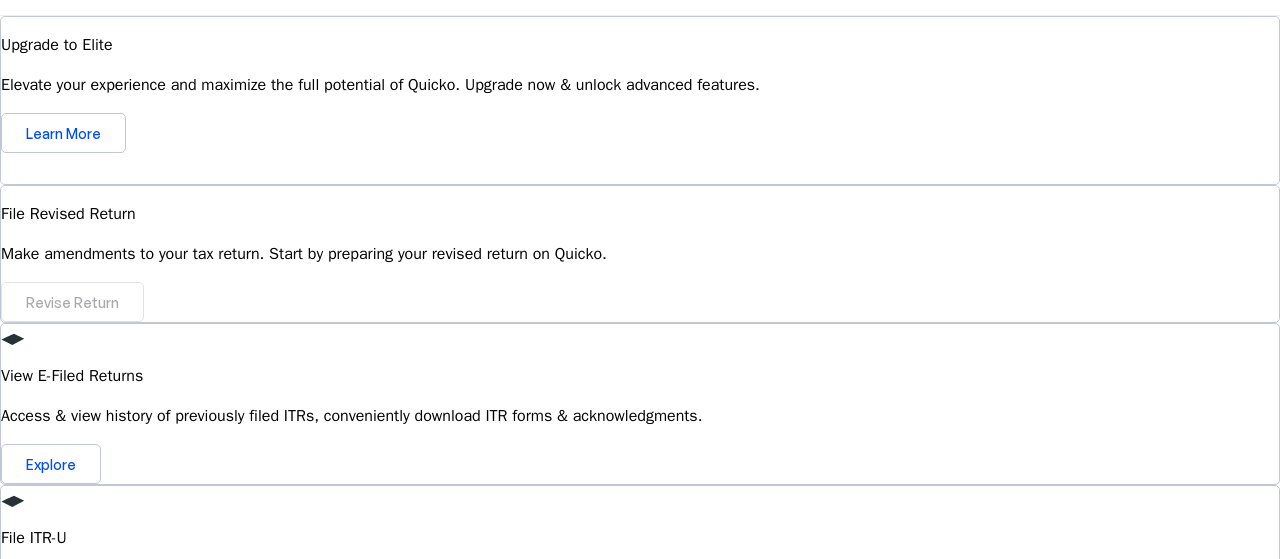 click on "expand_more" at bounding box center [12, 772] 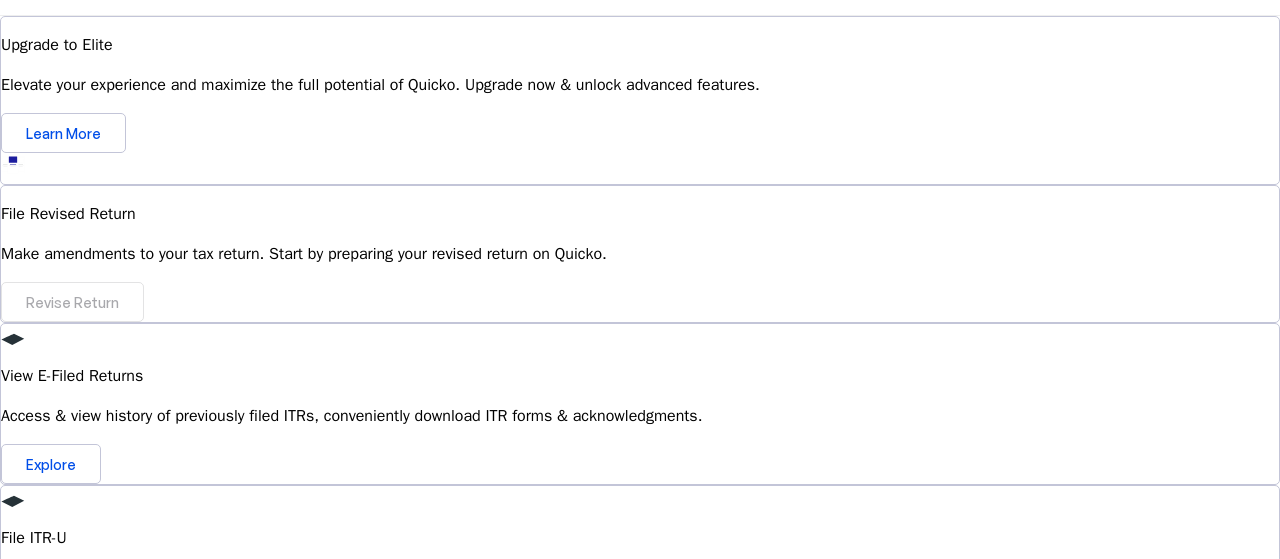 click on "What support options are available if I have questions or issues while using Quicko?" at bounding box center [640, 732] 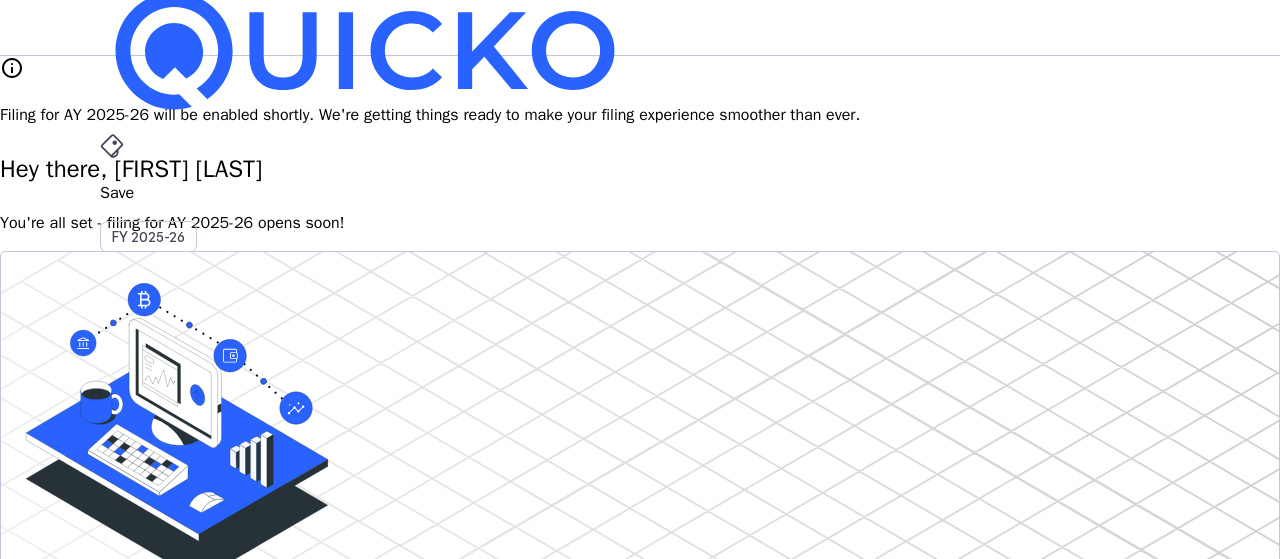 scroll, scrollTop: 0, scrollLeft: 0, axis: both 